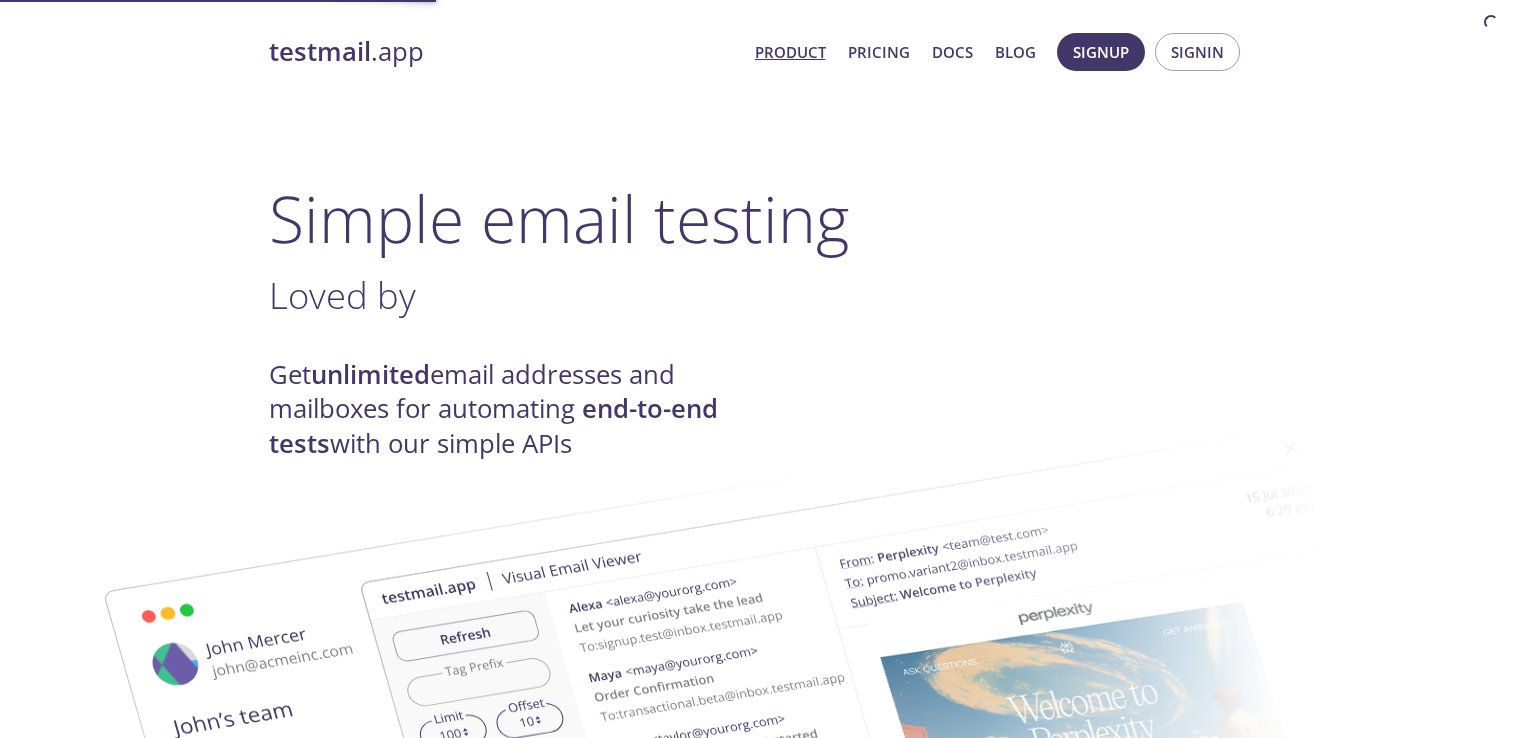 scroll, scrollTop: 0, scrollLeft: 0, axis: both 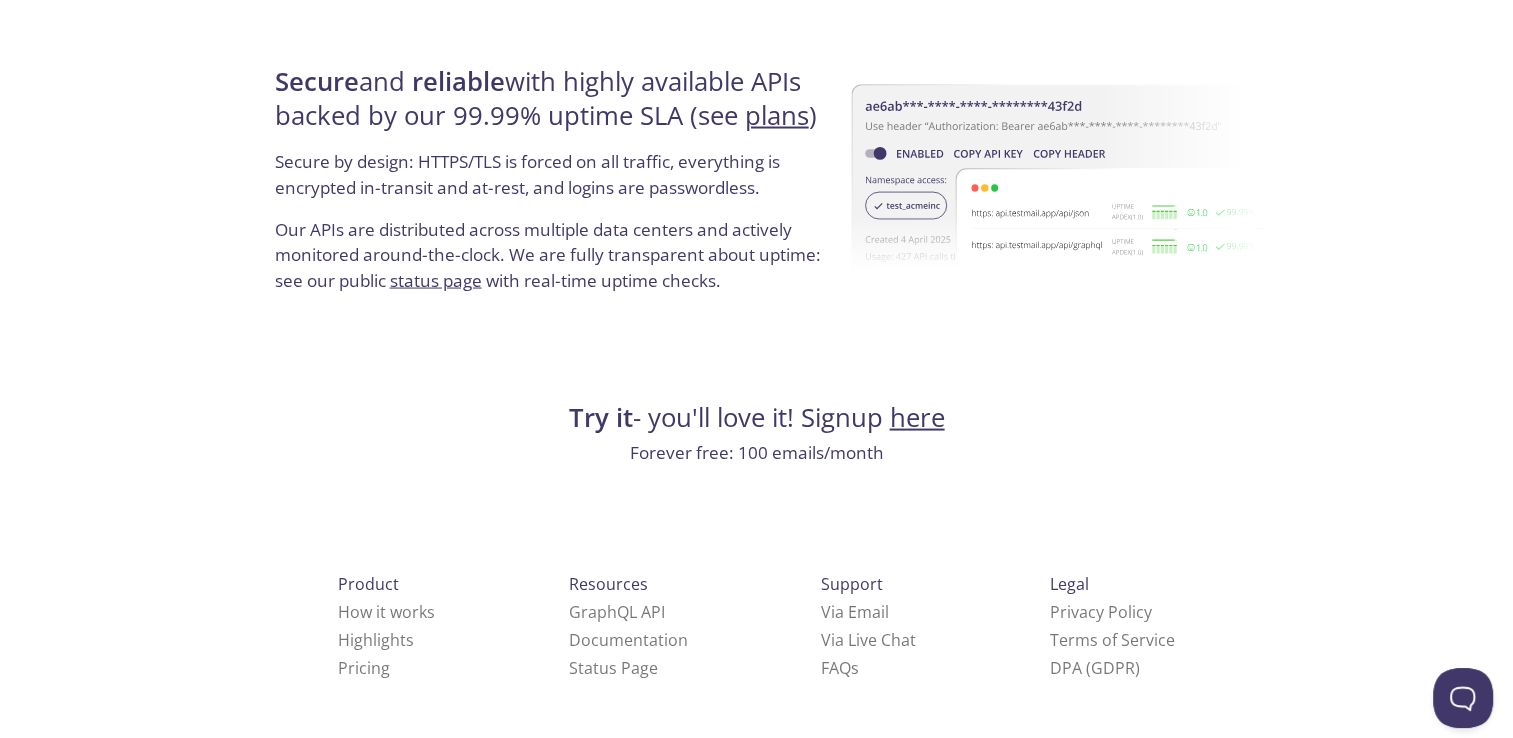 click on "Who We Are" at bounding box center (628, 817) 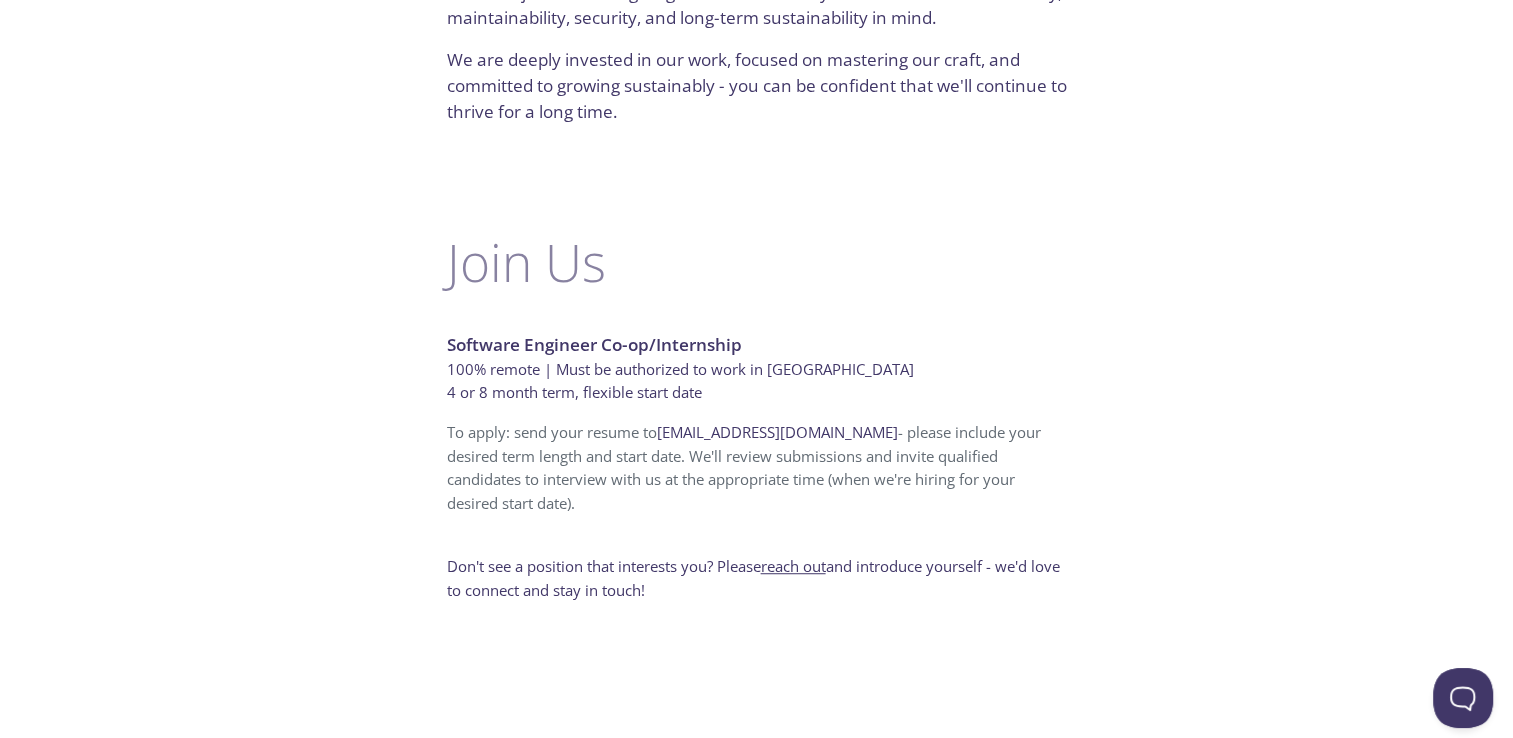 scroll, scrollTop: 1216, scrollLeft: 0, axis: vertical 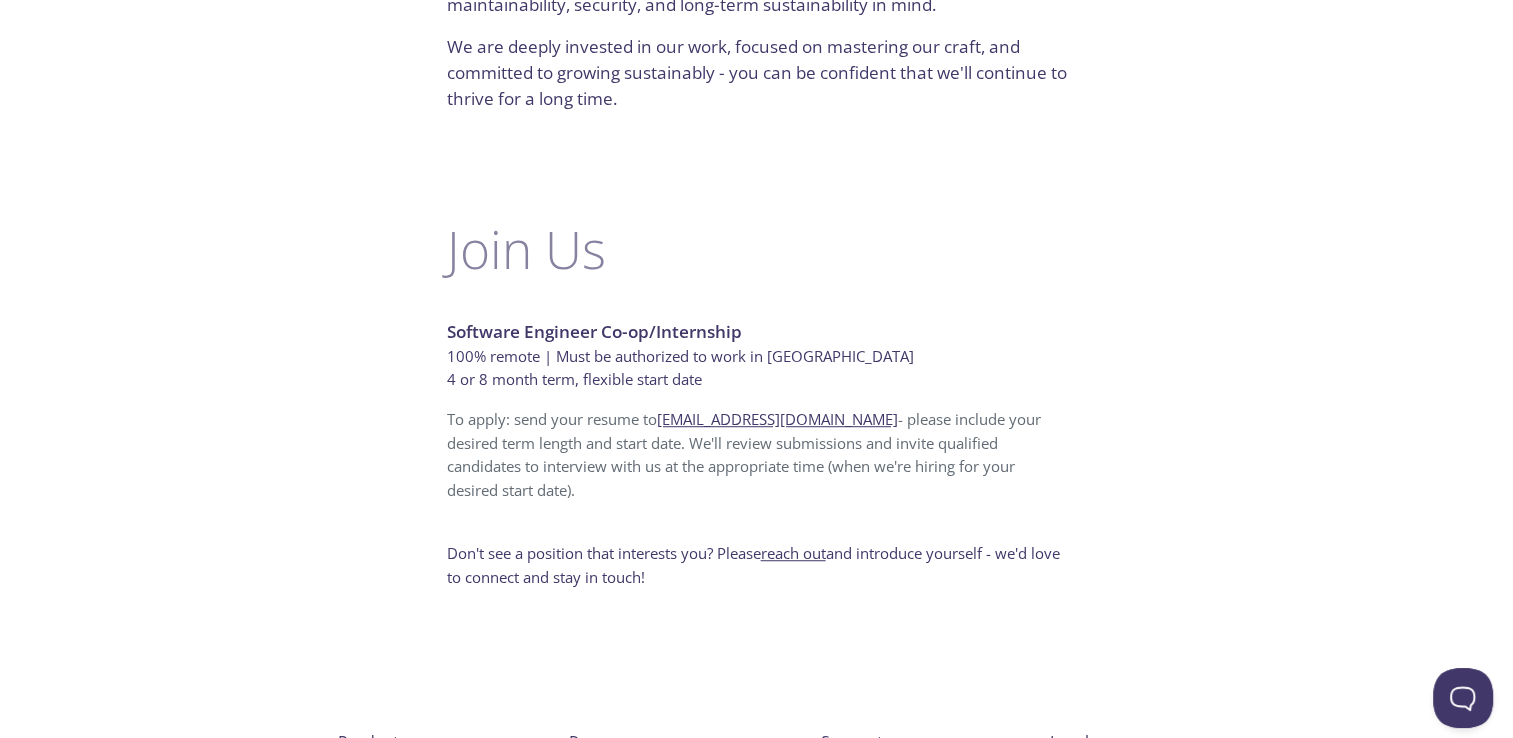 click on "[EMAIL_ADDRESS][DOMAIN_NAME]" at bounding box center (777, 419) 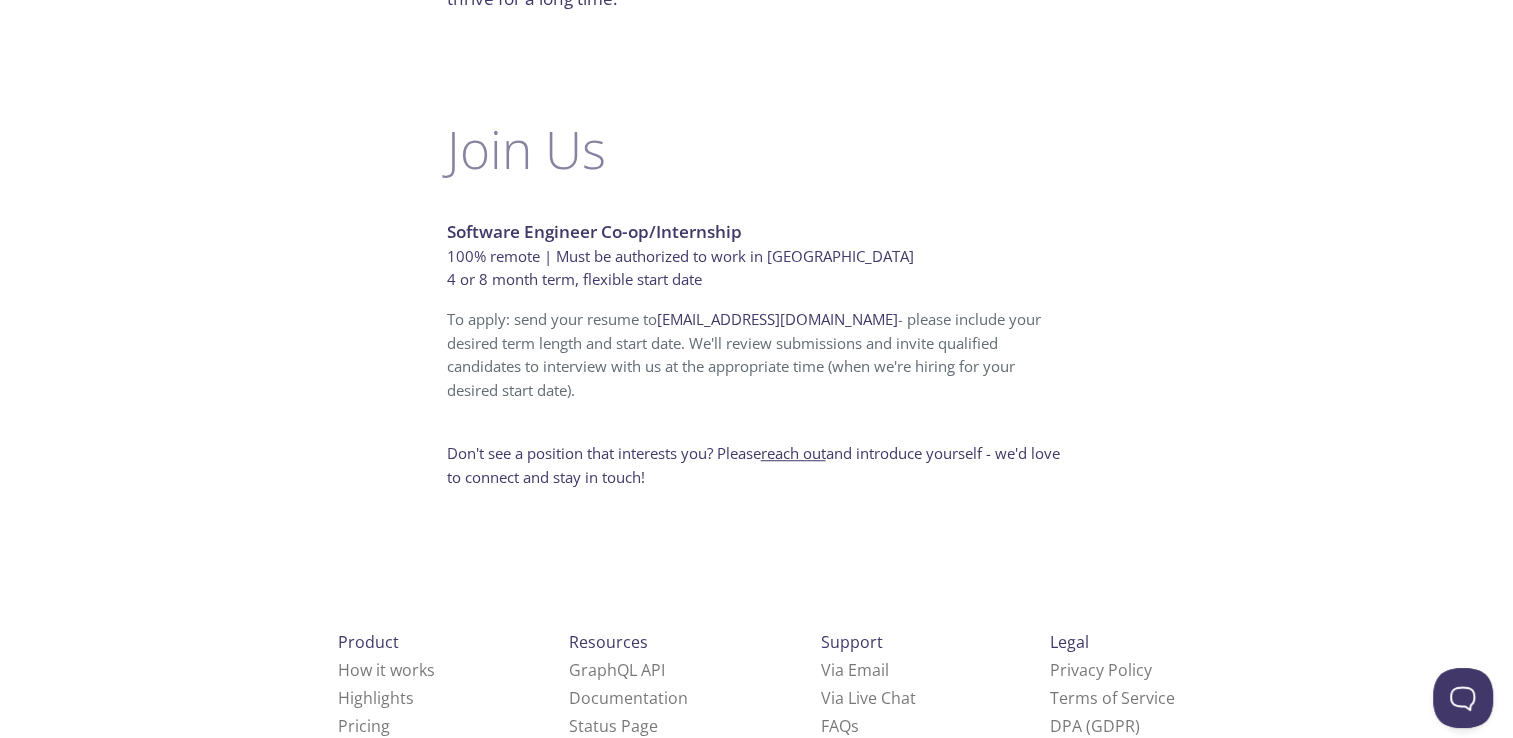 click on "testmail .app Product Pricing Docs Blog Signup Signin Who We Are We're a small, profitable (sustainable), 100% employee-owned Software-as-a-Service (SaaS) company in [GEOGRAPHIC_DATA] ([GEOGRAPHIC_DATA]). We build beautiful and resilient SaaS apps. We choose work that we're passionate about - usually tackling niche pain points that we've experienced ourselves, by building the elegant solutions we wished we had :) We hope you'll enjoy using [DOMAIN_NAME] as much as we do! Three Reasons  You'll Love Us... 100% ownership - the buck stops here! We are engineers who own and operate 100% of what we build. If you ever encounter a problem, you'll talk to the real humans who wrote every line of code - no bots, no outsourced bureaucracy, no nonsense! We are  not  a boom/bust venture capital experiment, a forgotten side project in a large bureaucracy, or a private equity owned cash harvesting vehicle. "We eat what we cook" We build for the long-term Join Us Software Engineer Co-op/Internship 100% remote | Must be authorized to work in [GEOGRAPHIC_DATA]" at bounding box center [757, -175] 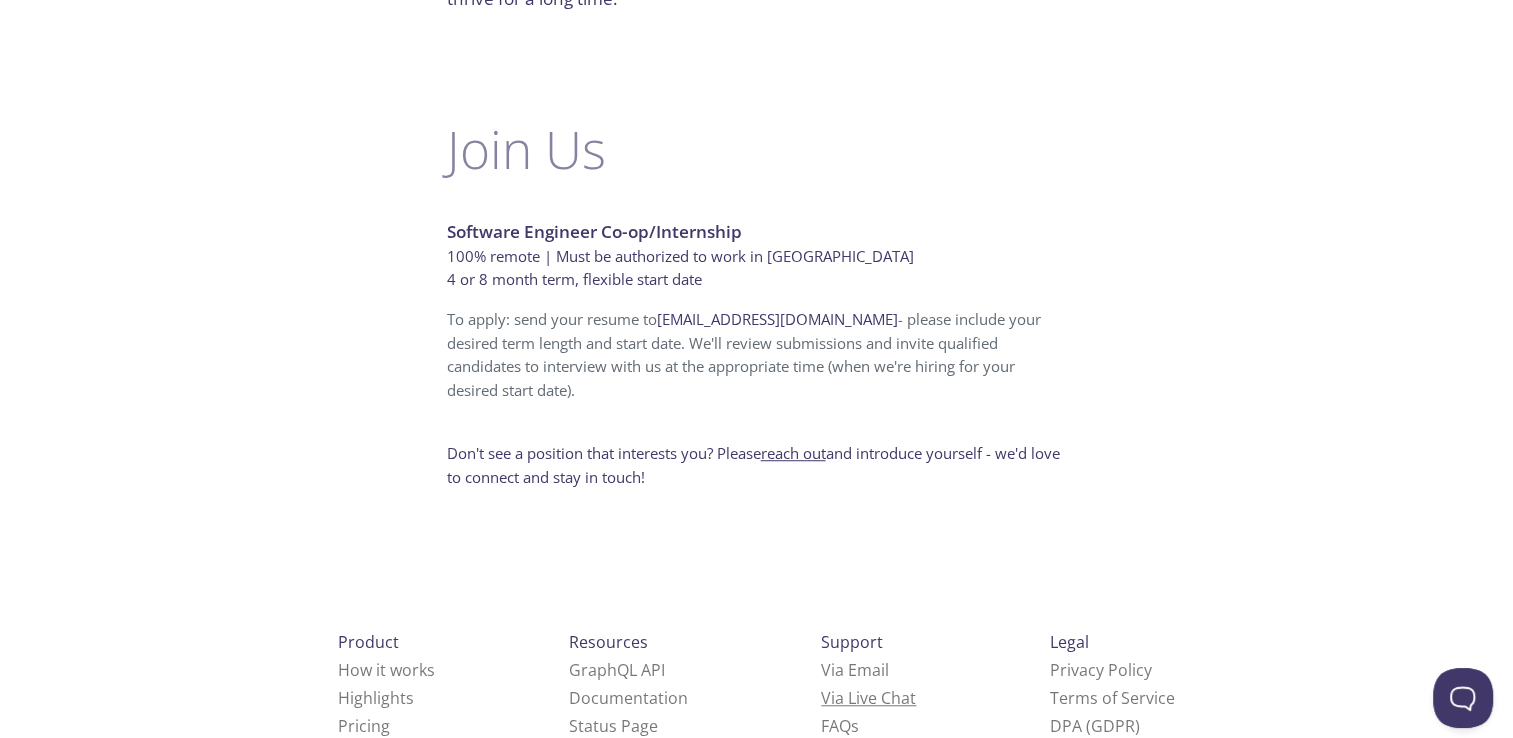 click on "Via Live Chat" at bounding box center (868, 698) 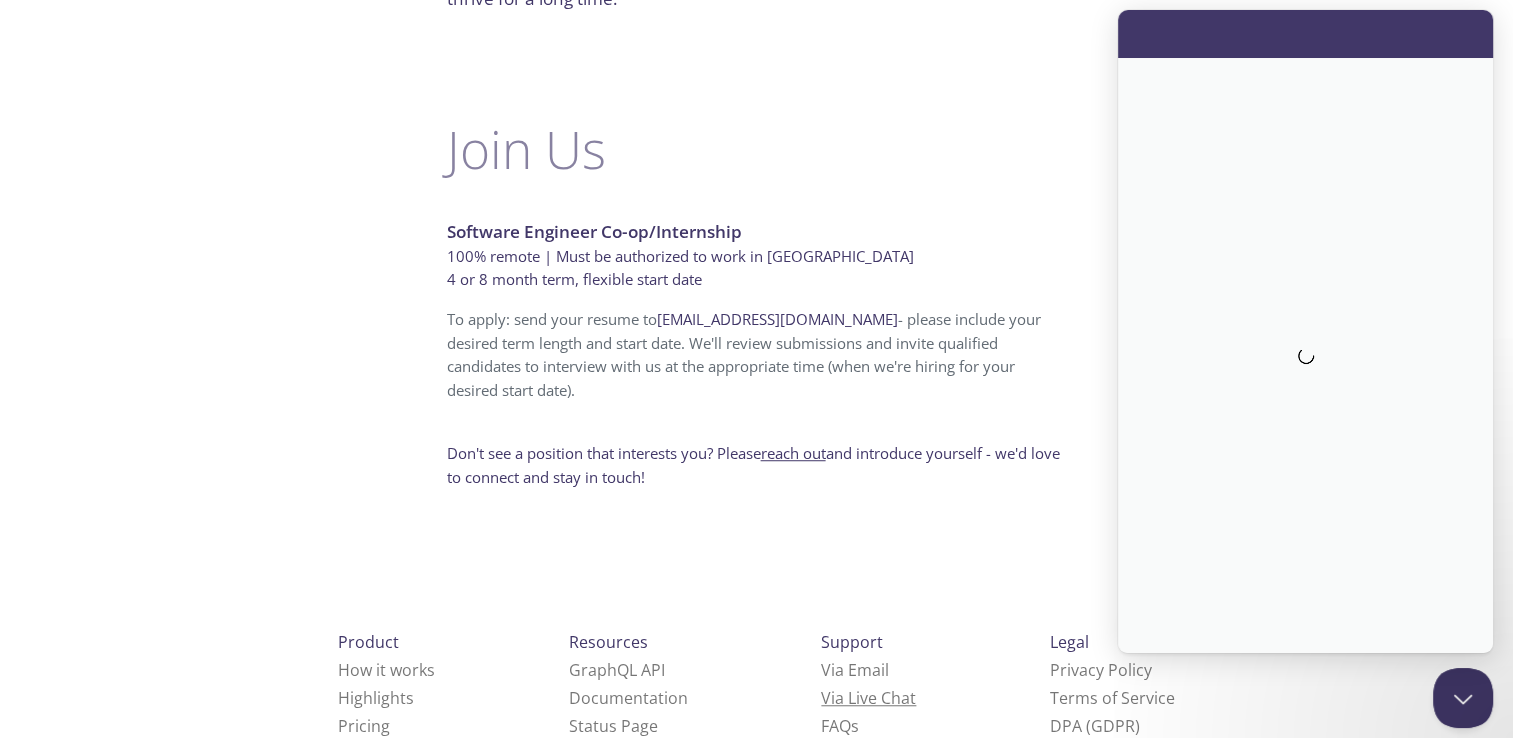 scroll, scrollTop: 0, scrollLeft: 0, axis: both 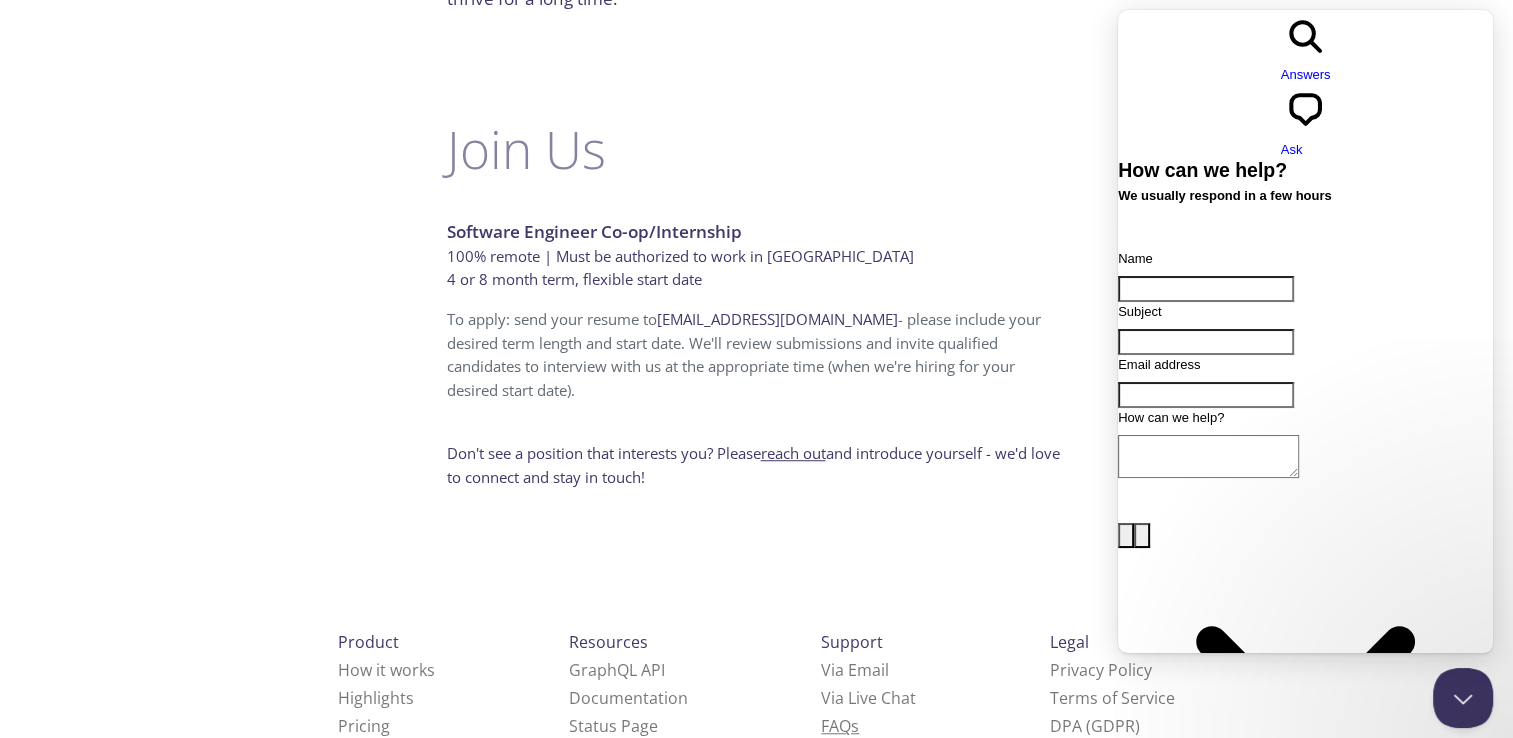 click on "s" at bounding box center [855, 726] 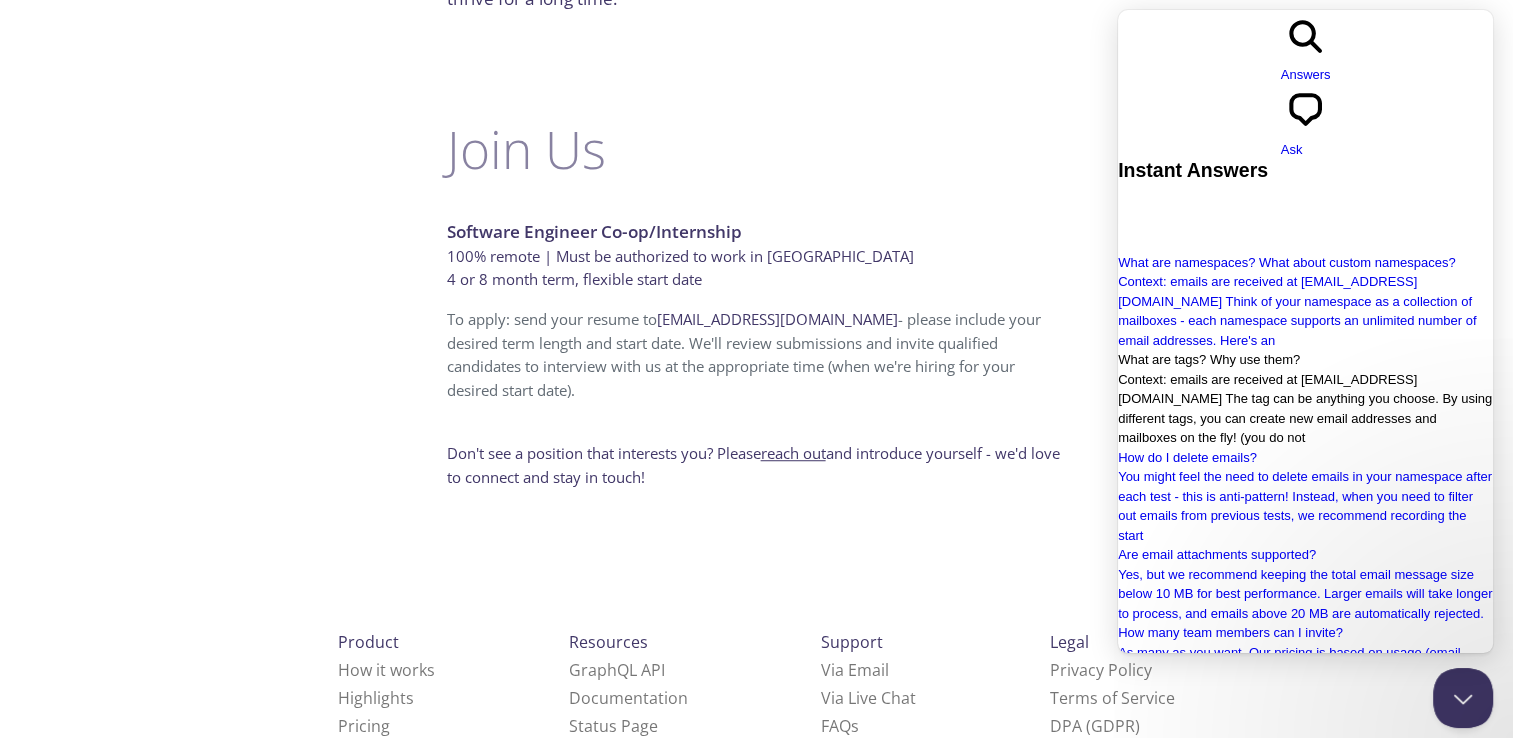 scroll, scrollTop: 316, scrollLeft: 0, axis: vertical 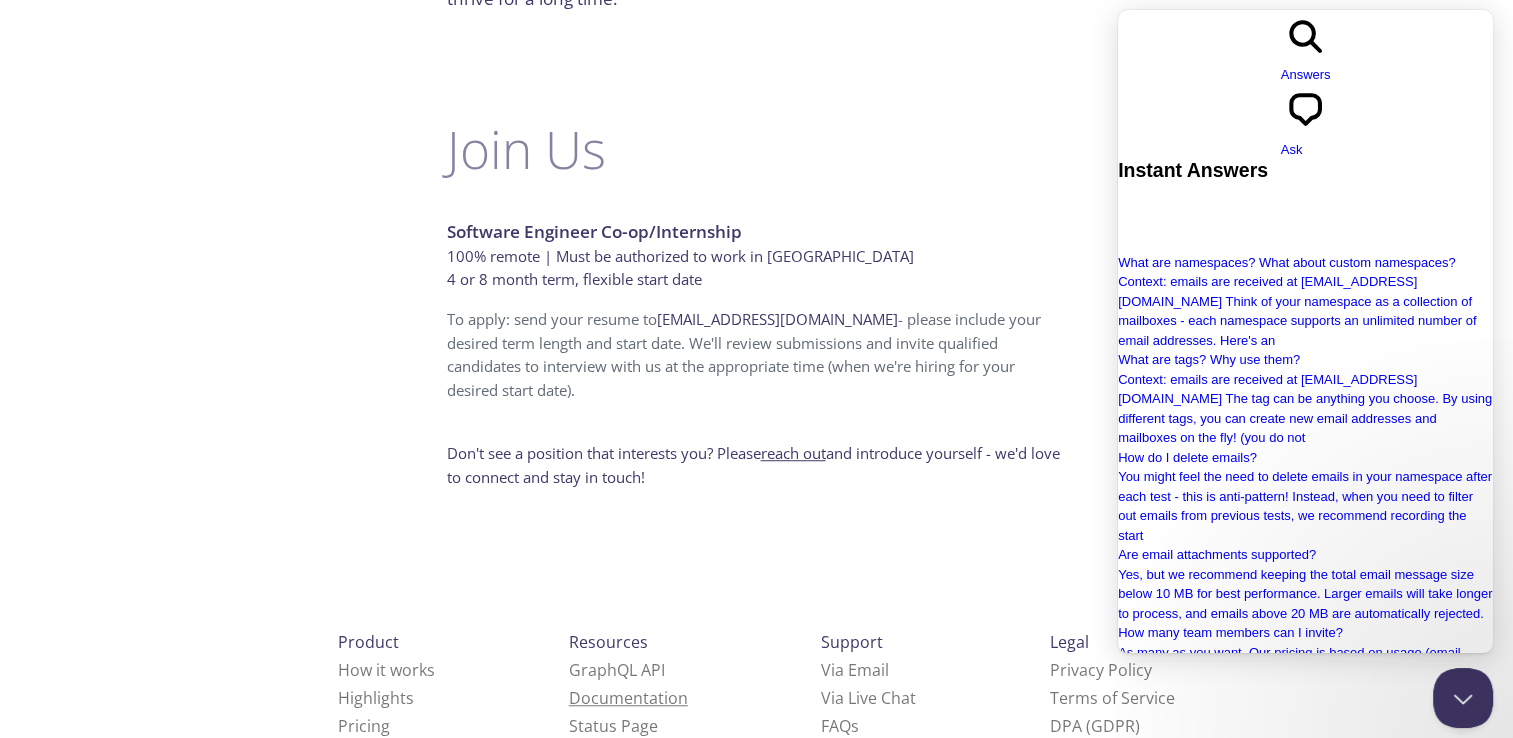 click on "Documentation" at bounding box center [628, 698] 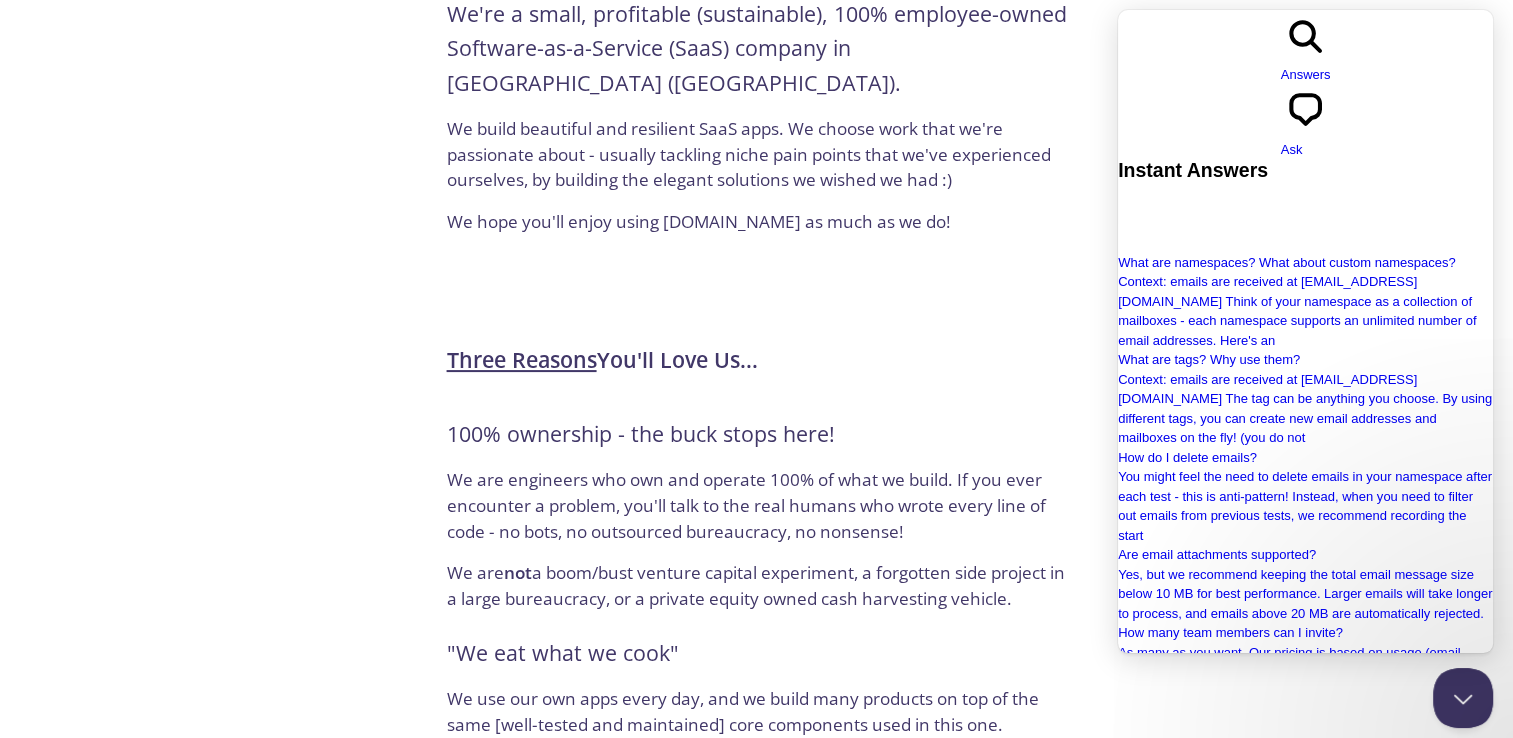 scroll, scrollTop: 280, scrollLeft: 0, axis: vertical 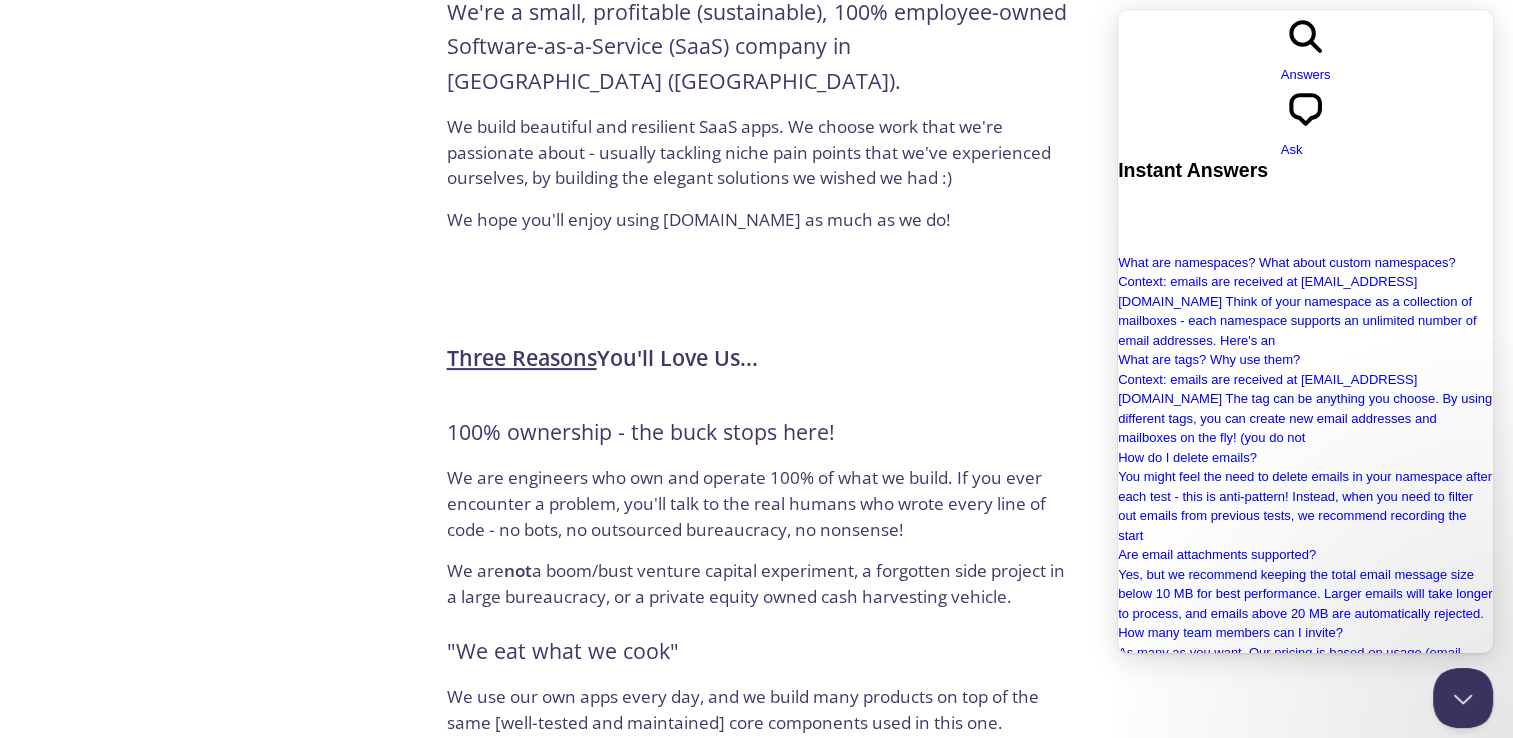 click on "Three Reasons" at bounding box center (522, 357) 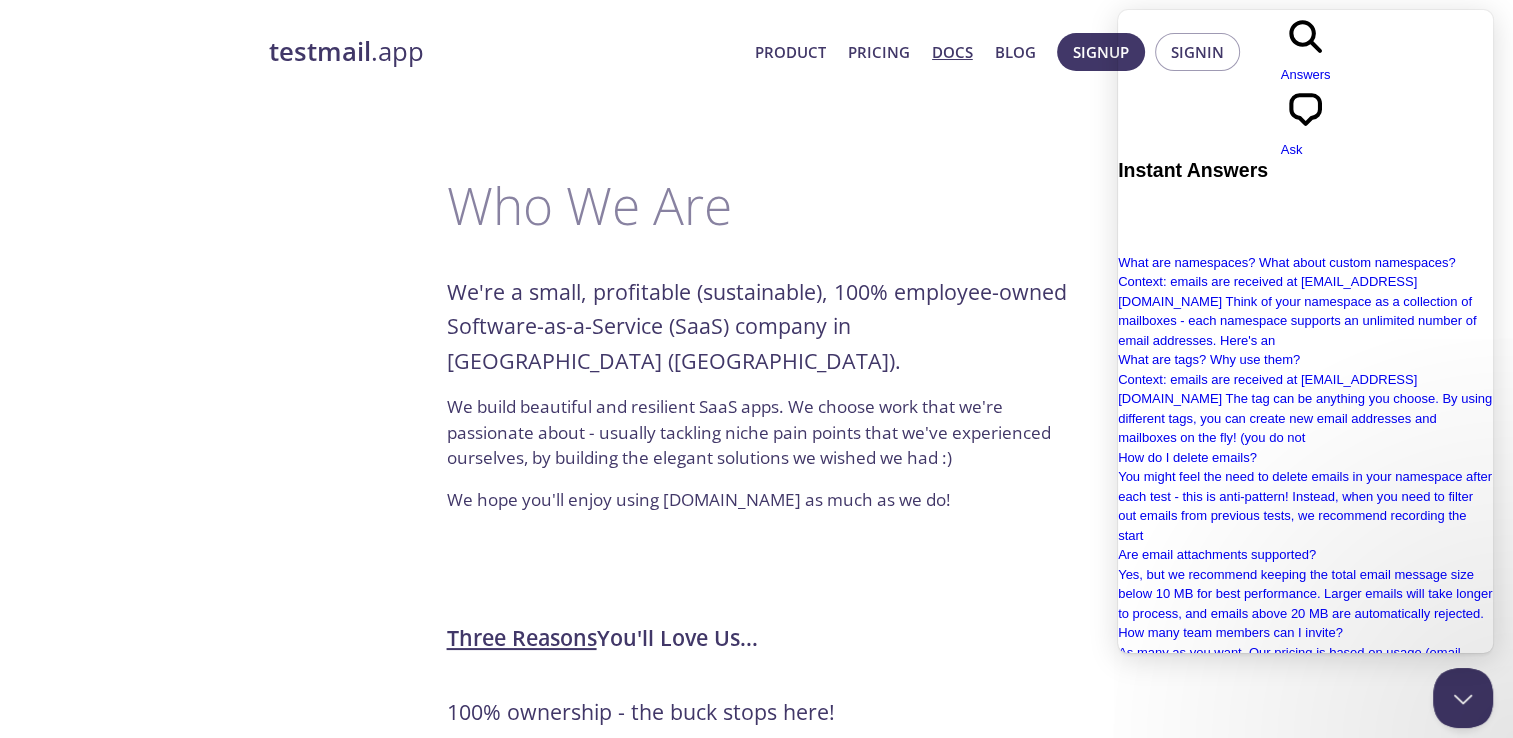 click on "Docs" at bounding box center (952, 52) 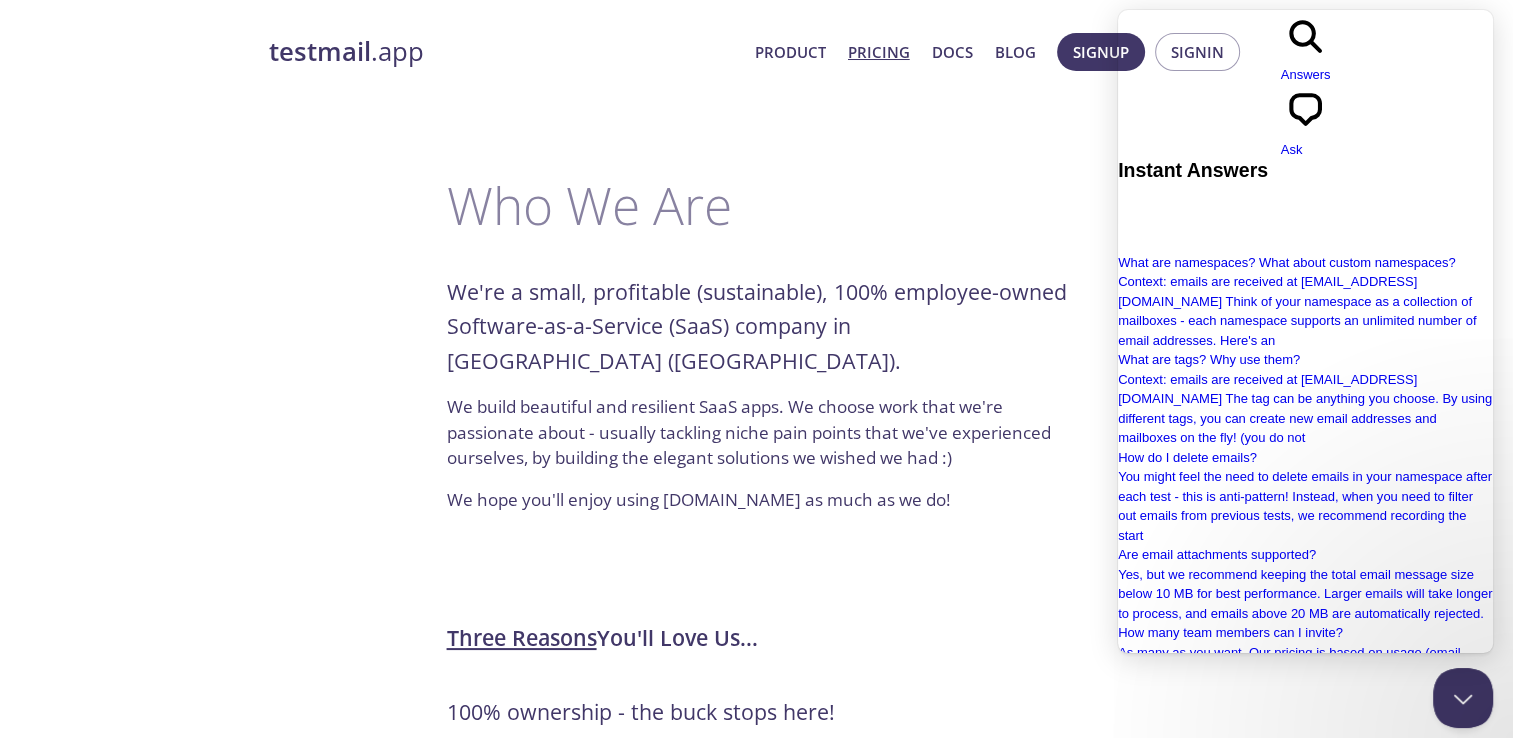 click on "Pricing" at bounding box center (879, 52) 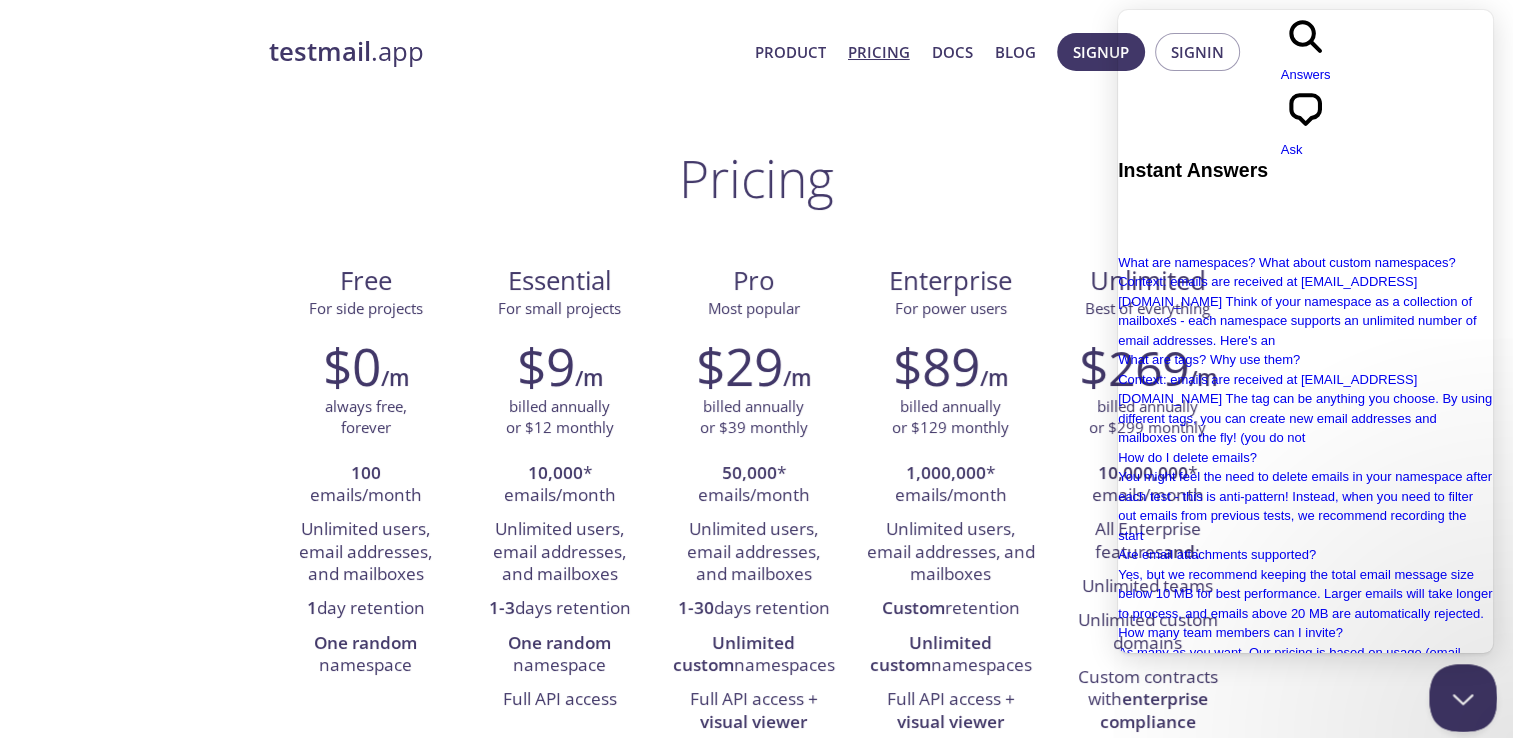 click at bounding box center [1459, 694] 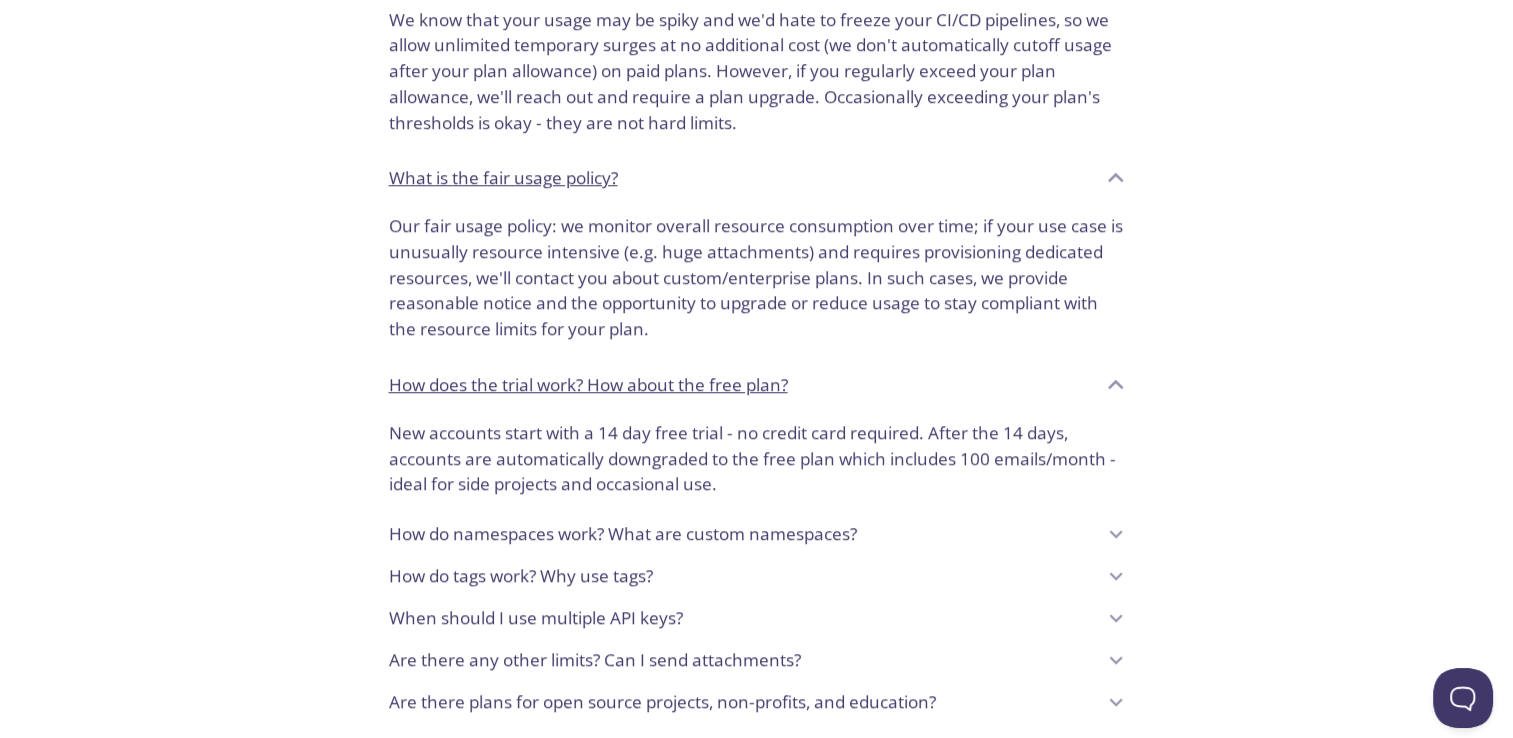 scroll, scrollTop: 1352, scrollLeft: 0, axis: vertical 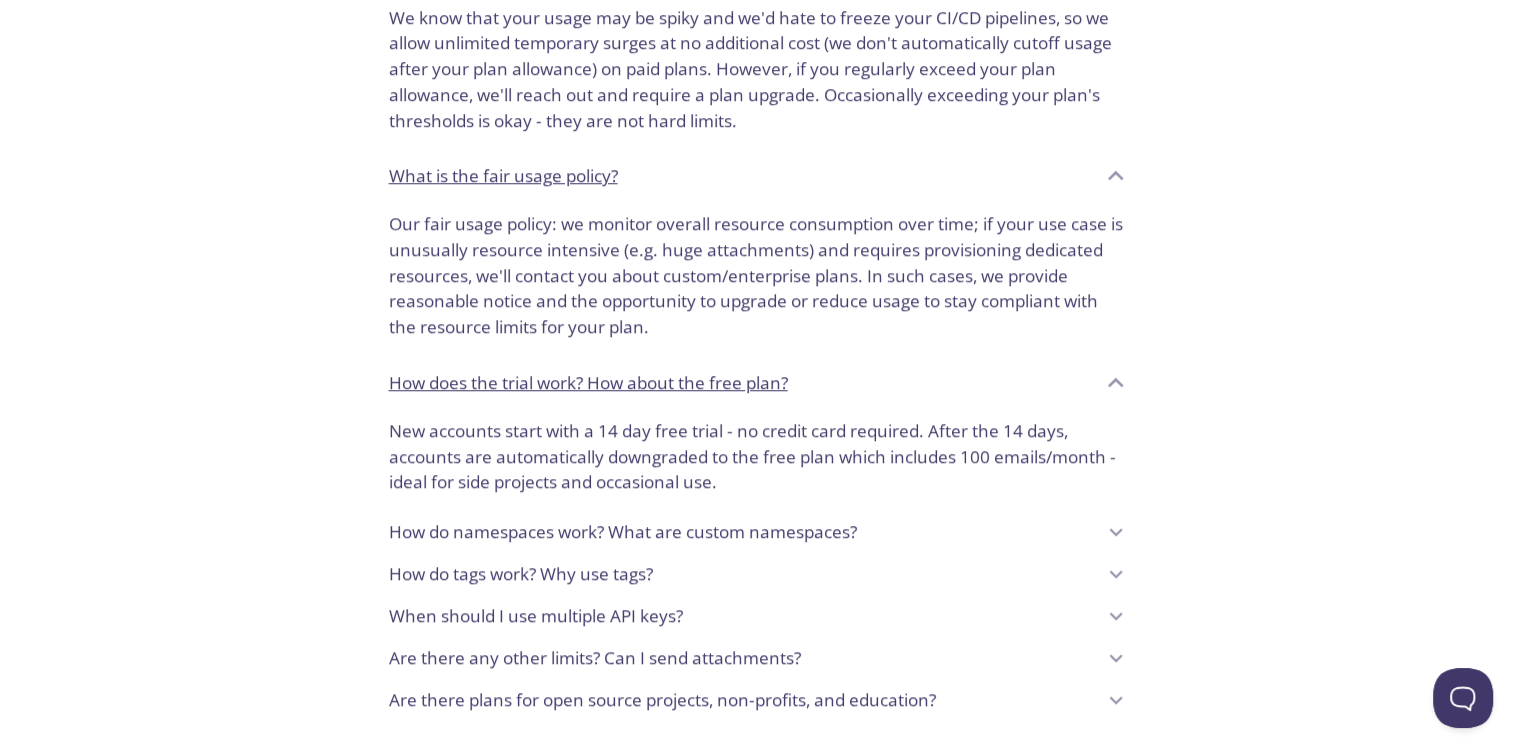 click on "When should I use multiple API keys?" at bounding box center (757, 616) 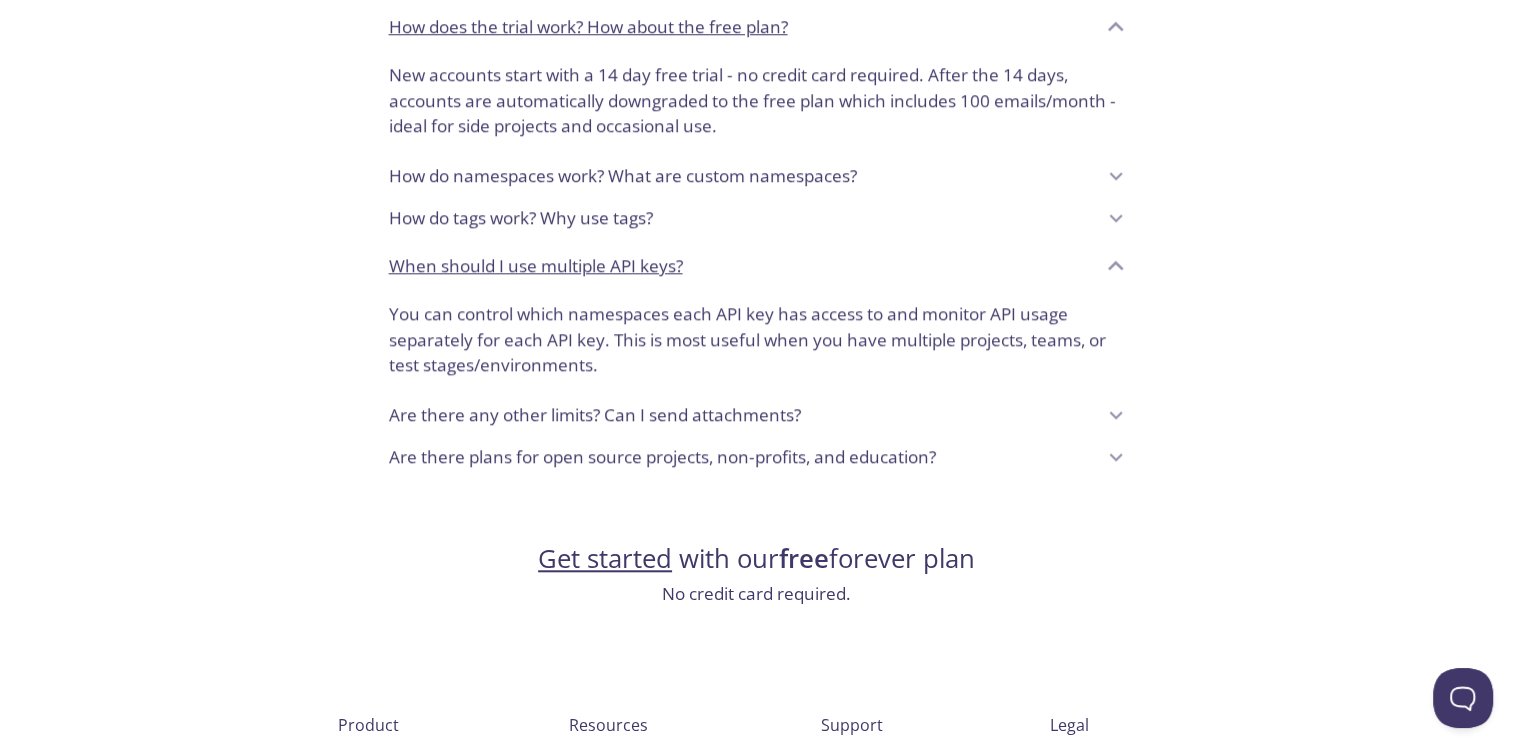 scroll, scrollTop: 1708, scrollLeft: 0, axis: vertical 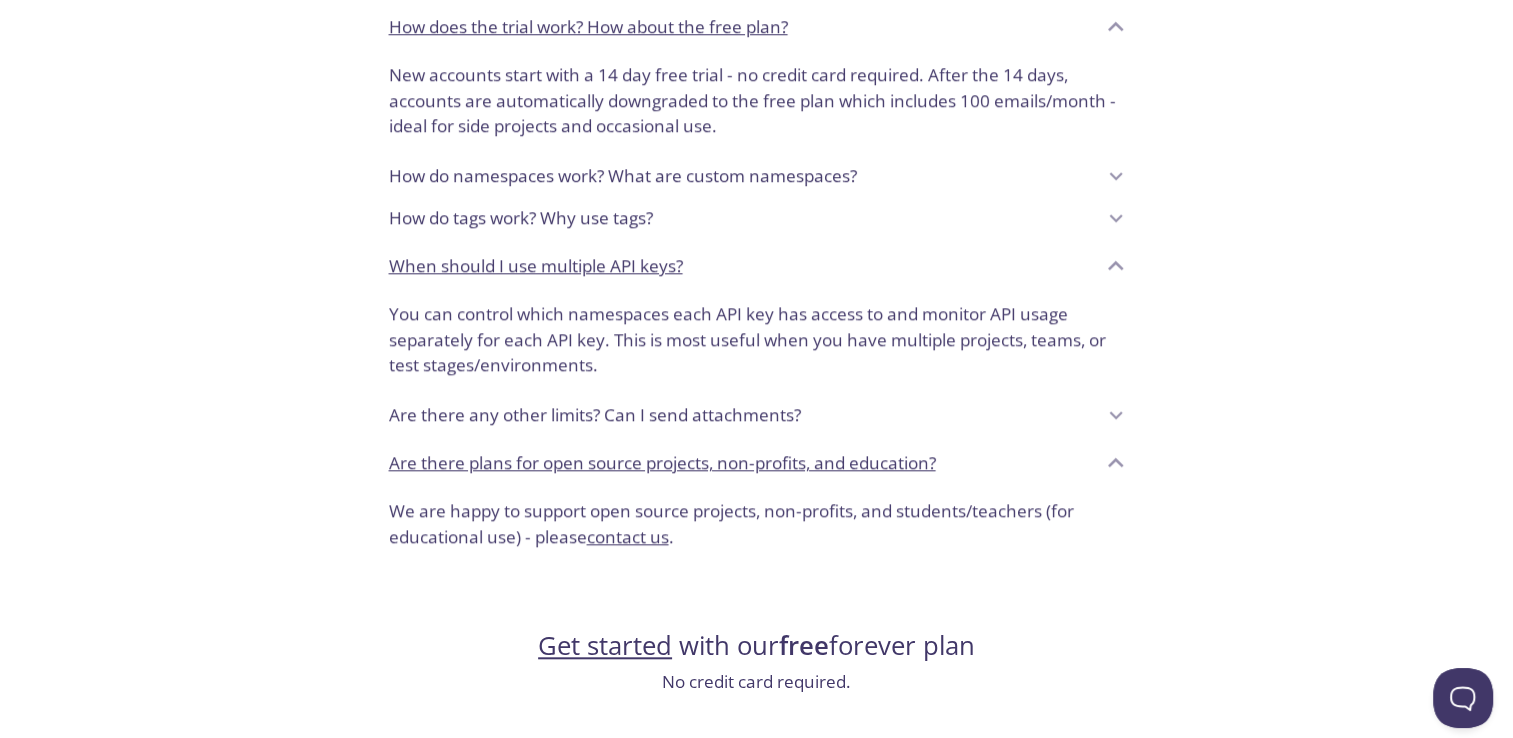 click on "Are there any other limits? Can I send attachments?" at bounding box center [595, 415] 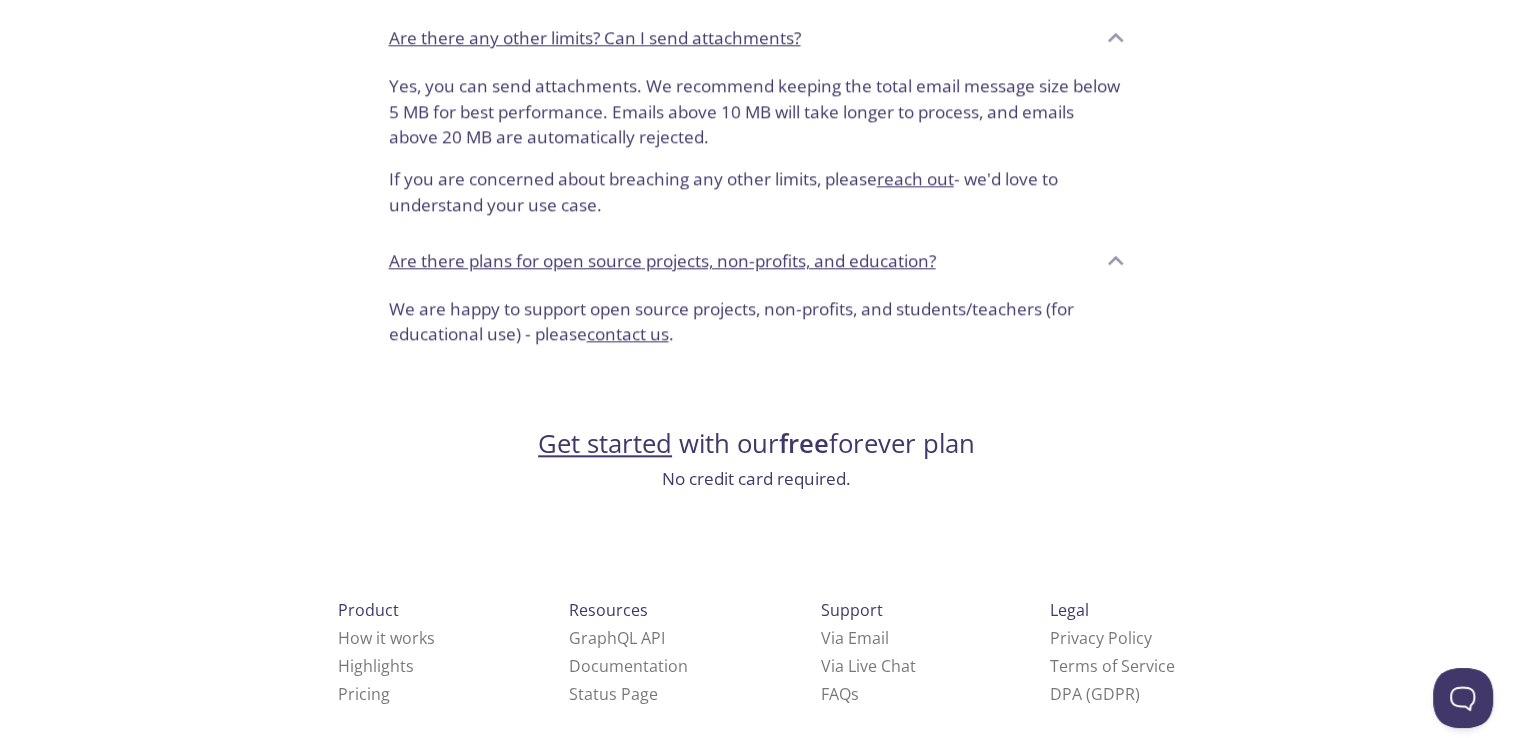 scroll, scrollTop: 2094, scrollLeft: 0, axis: vertical 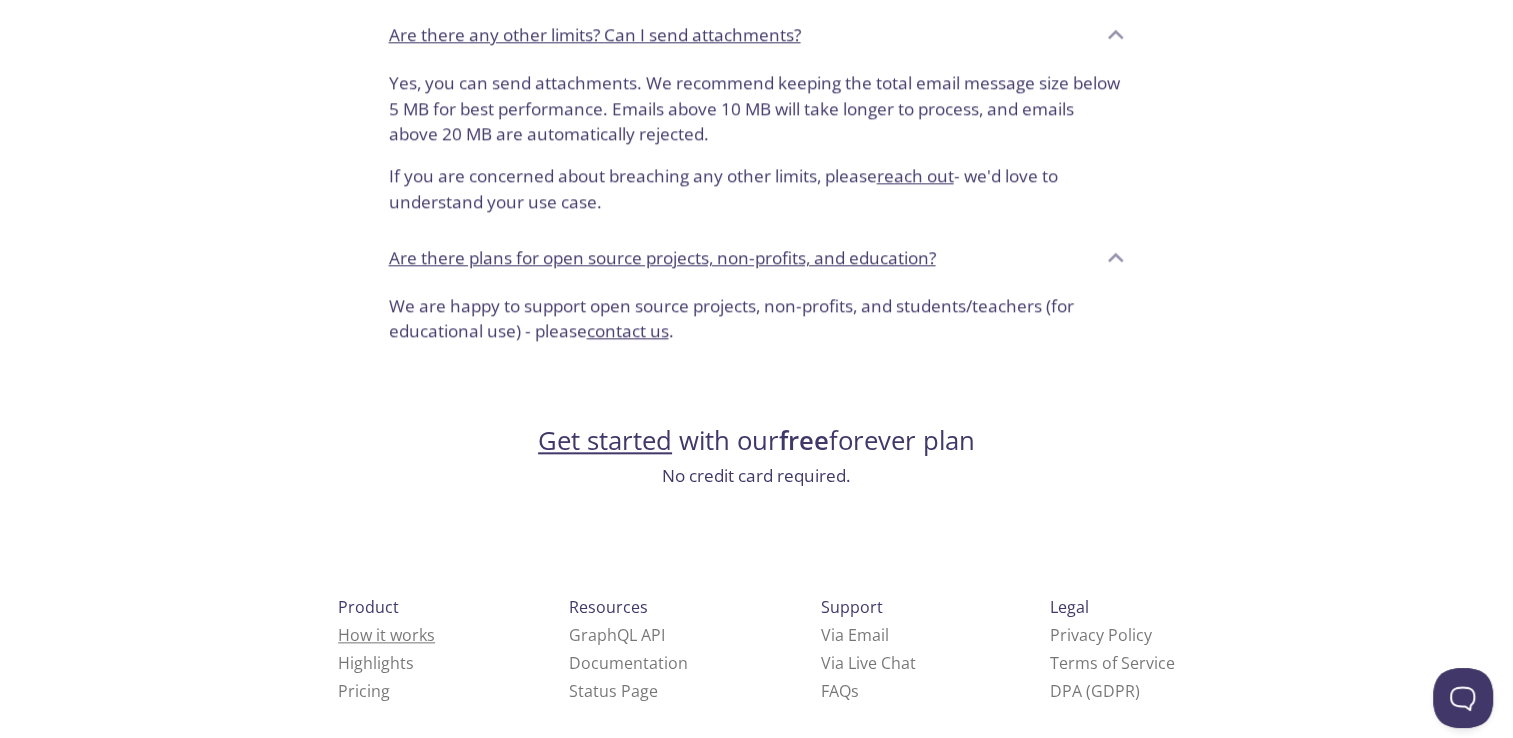 click on "How it works" at bounding box center [386, 635] 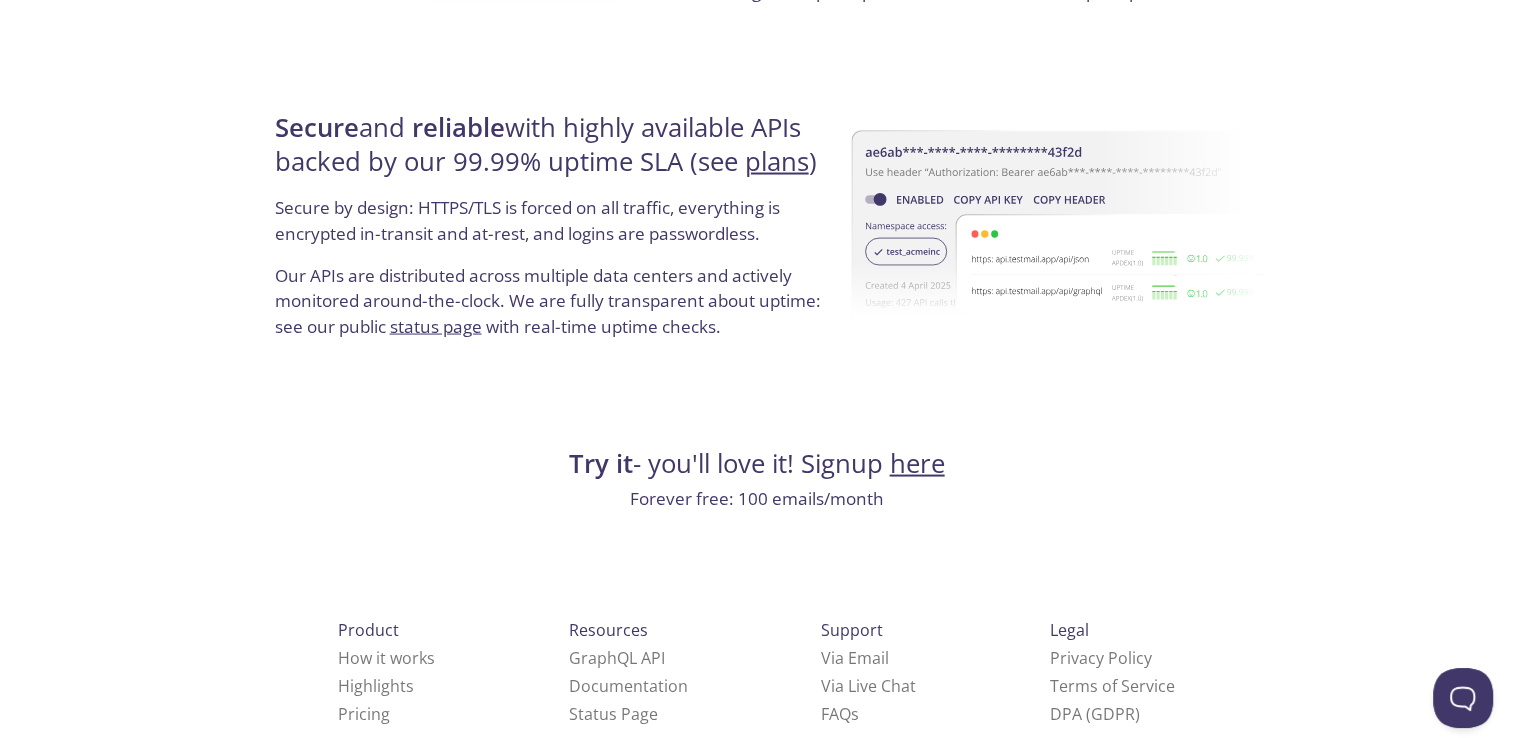 scroll, scrollTop: 3835, scrollLeft: 0, axis: vertical 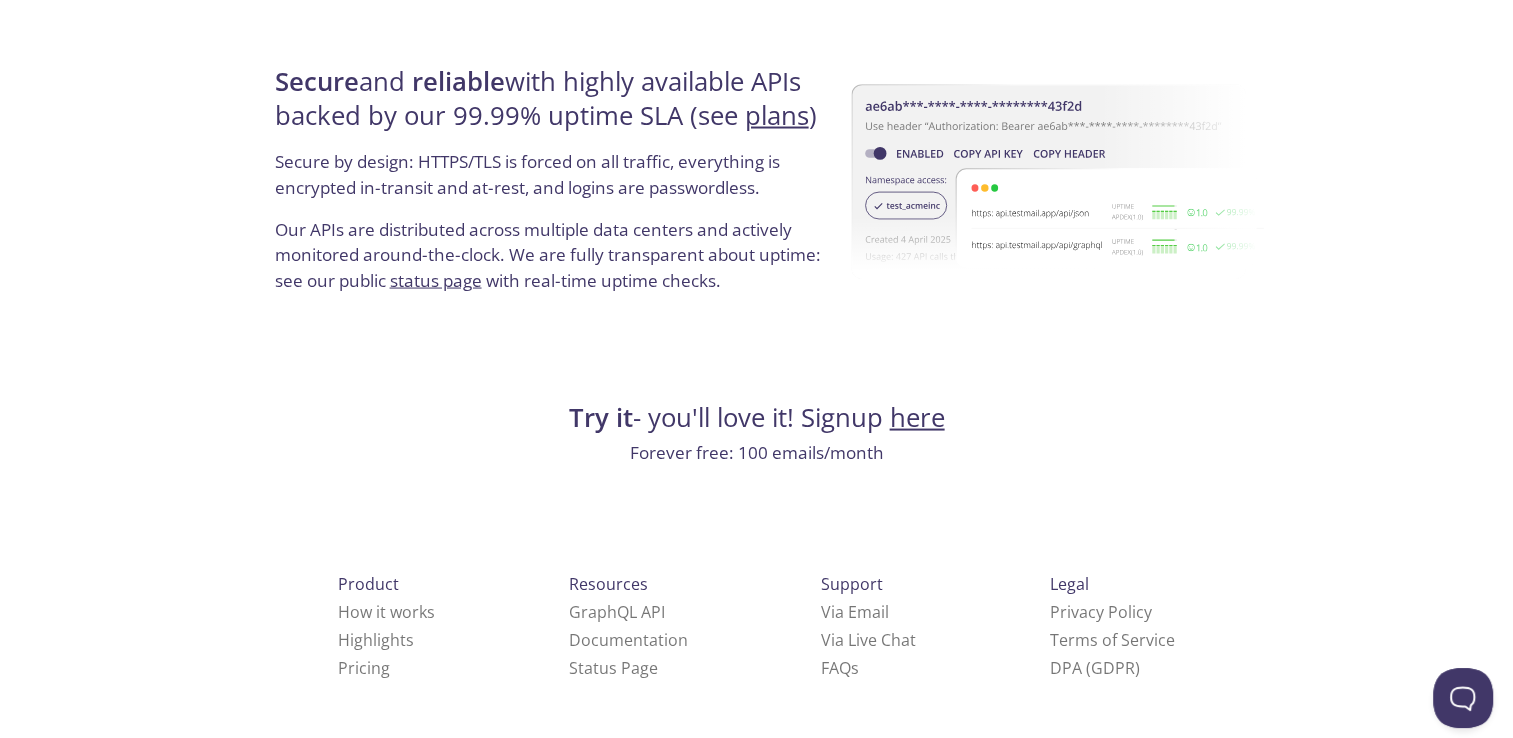 click on "Legal Privacy Policy Terms of Service DPA (GDPR)" at bounding box center (1112, 626) 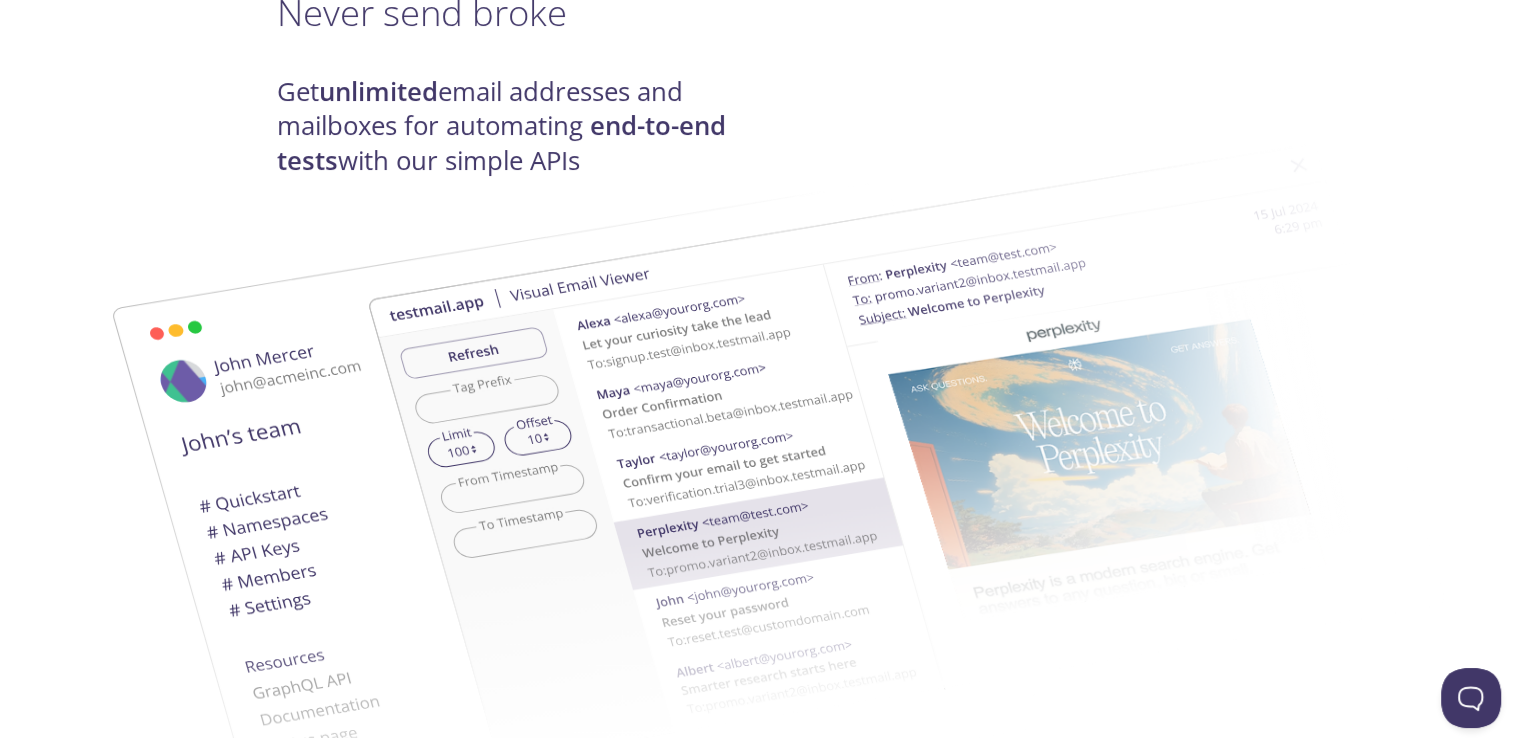 scroll, scrollTop: 0, scrollLeft: 0, axis: both 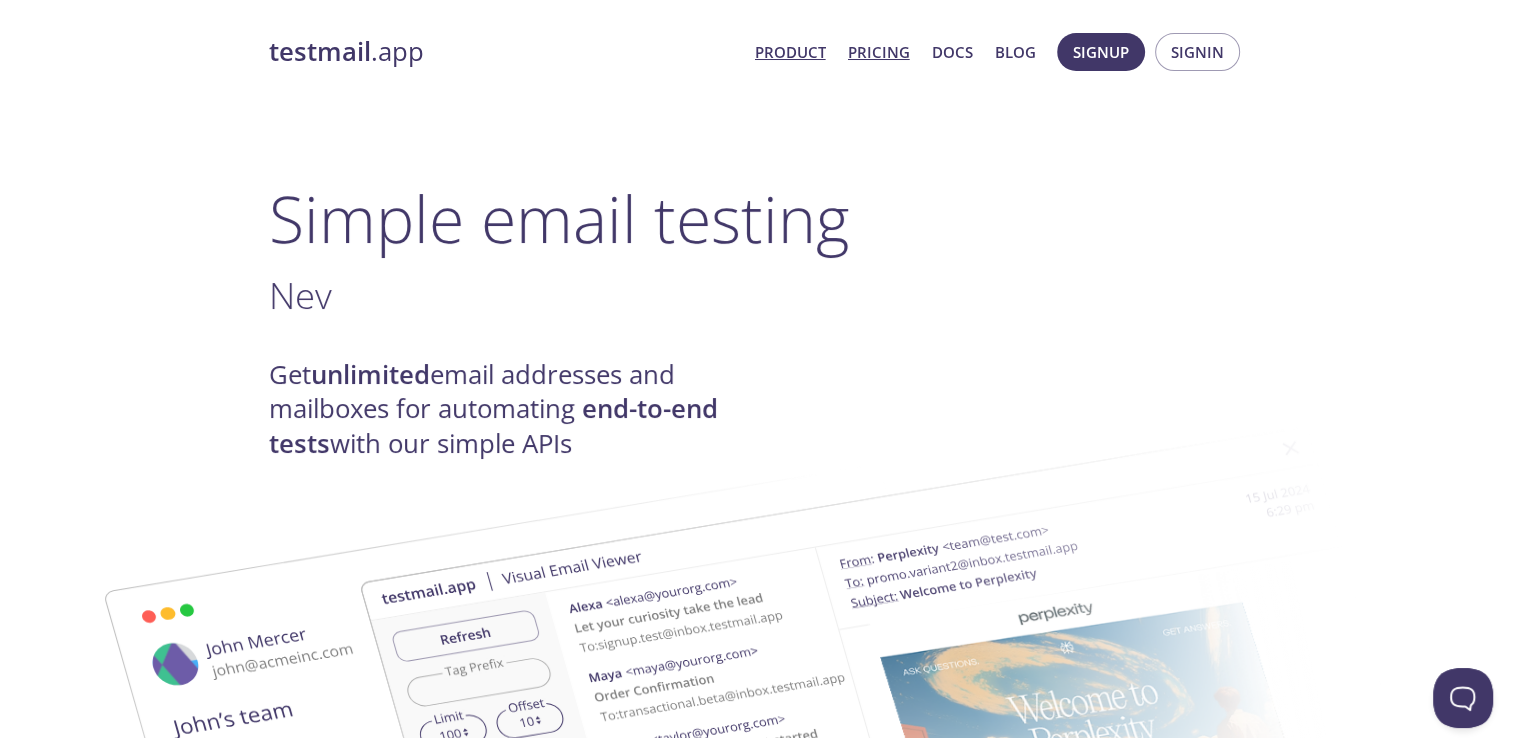 click on "Pricing" at bounding box center [879, 52] 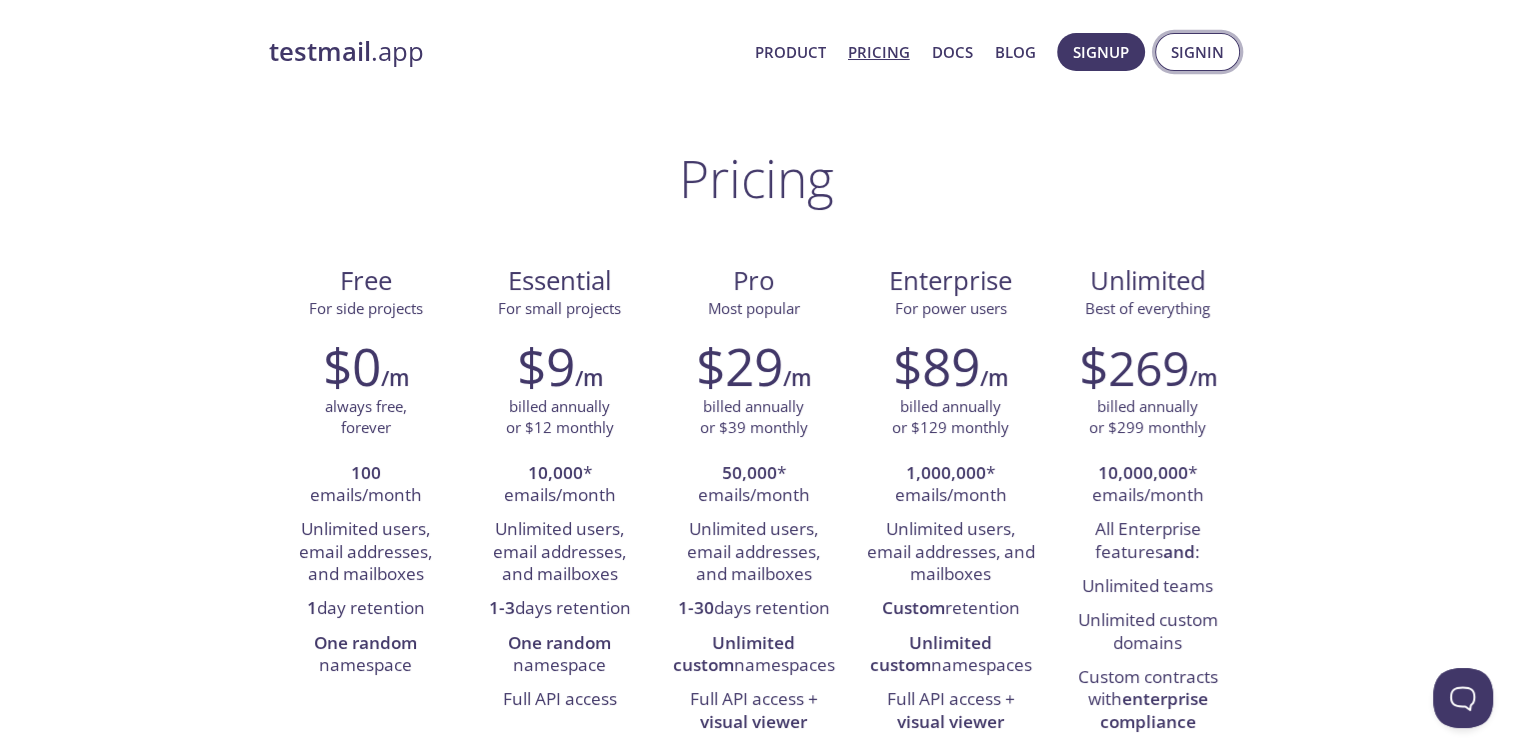 click on "Signin" at bounding box center (1197, 52) 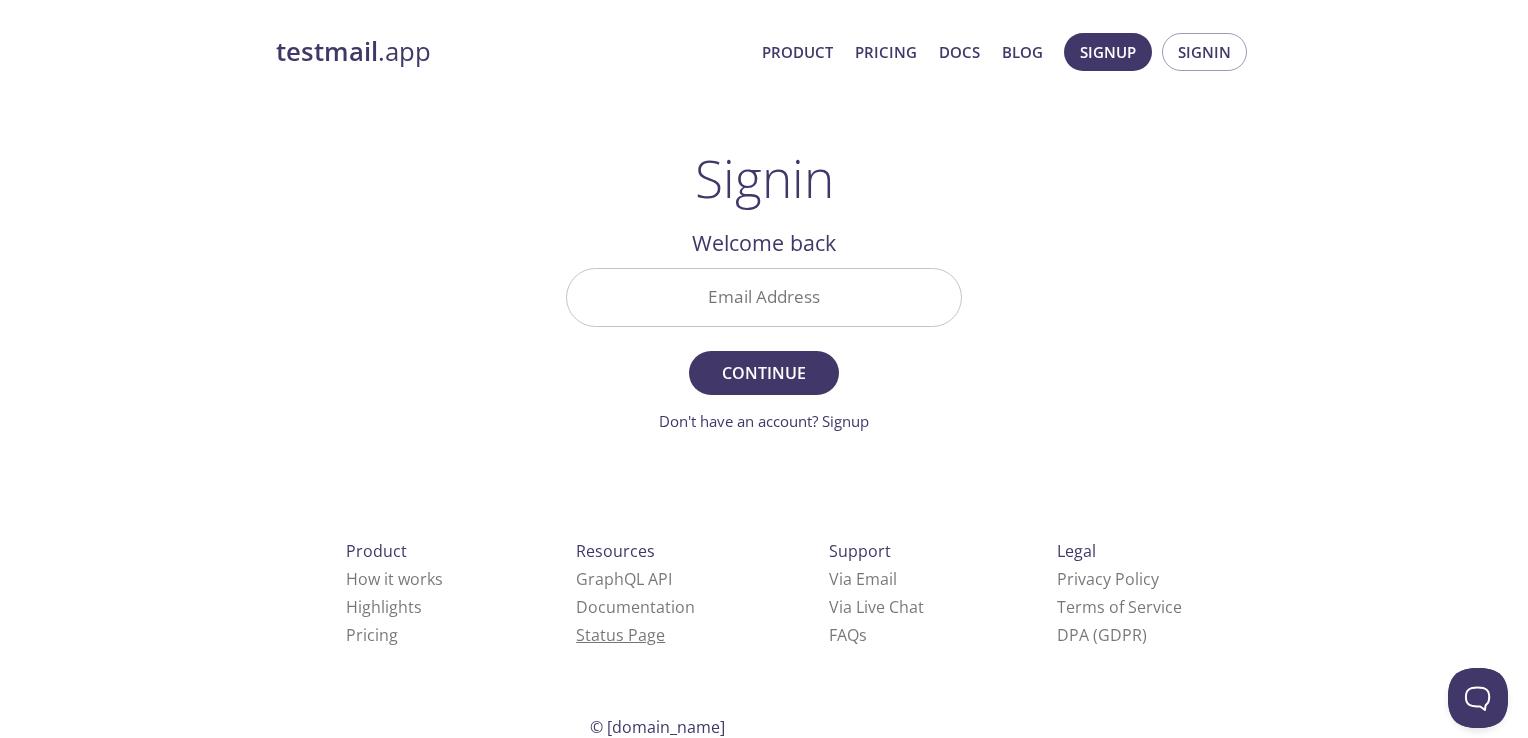 click on "Status Page" at bounding box center [620, 635] 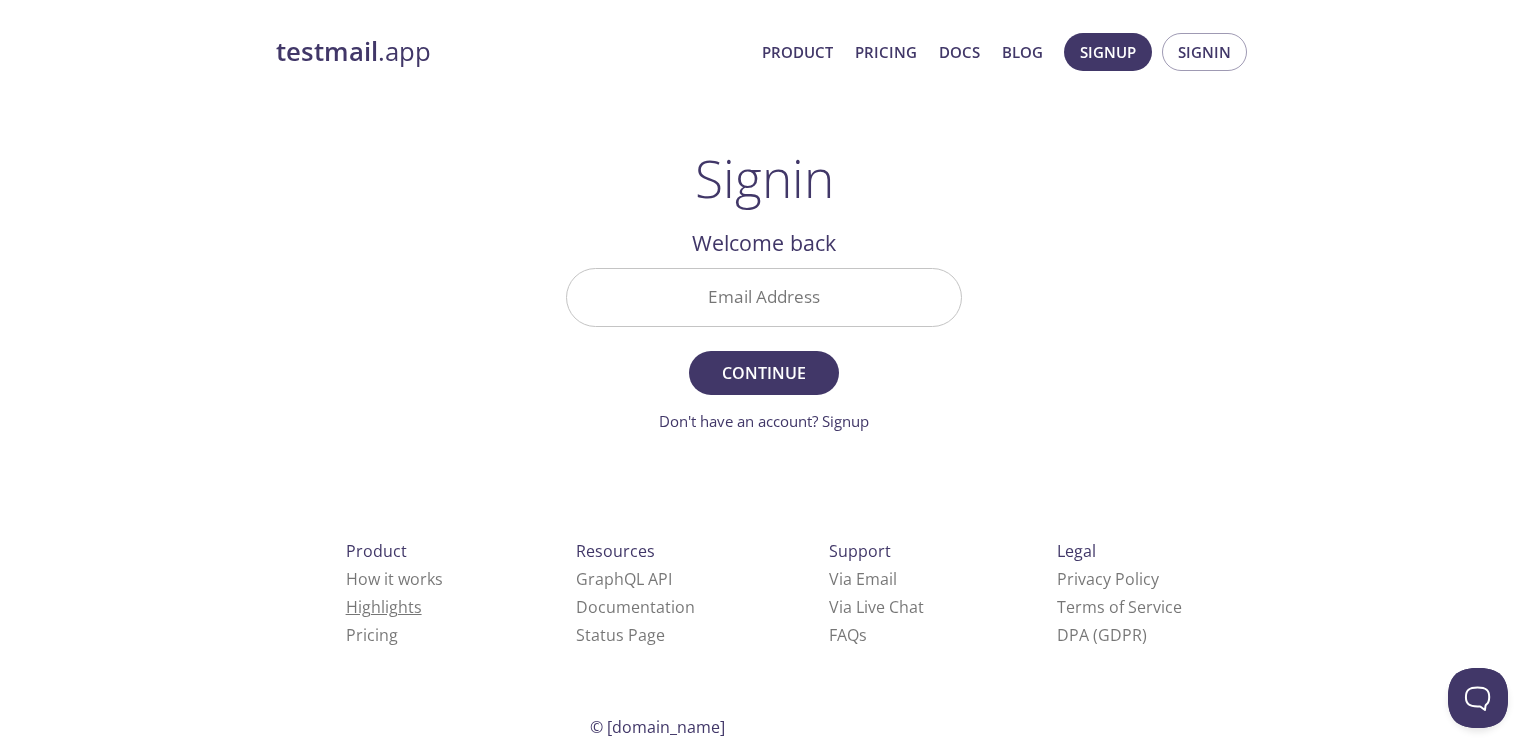 click on "Highlights" at bounding box center (384, 607) 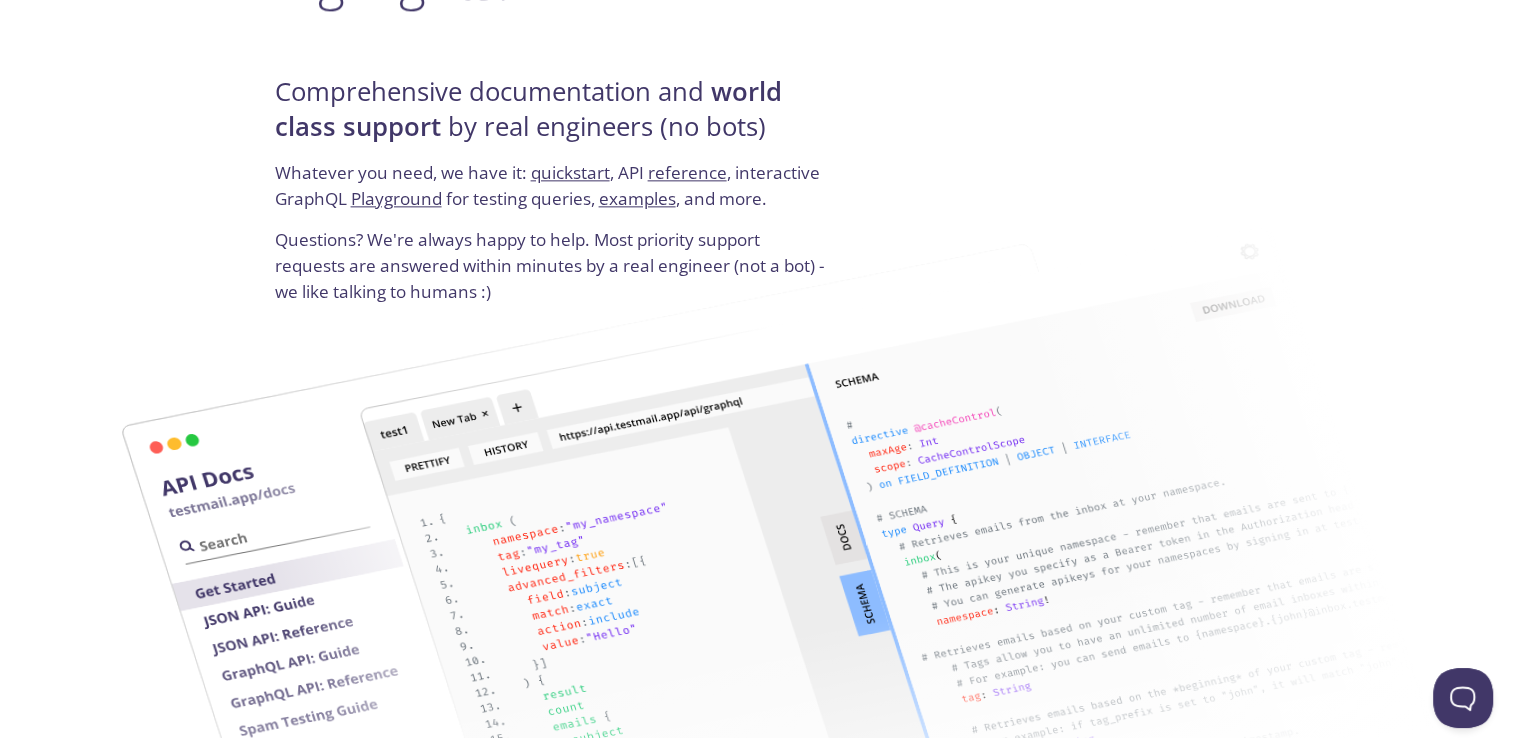 scroll, scrollTop: 2505, scrollLeft: 0, axis: vertical 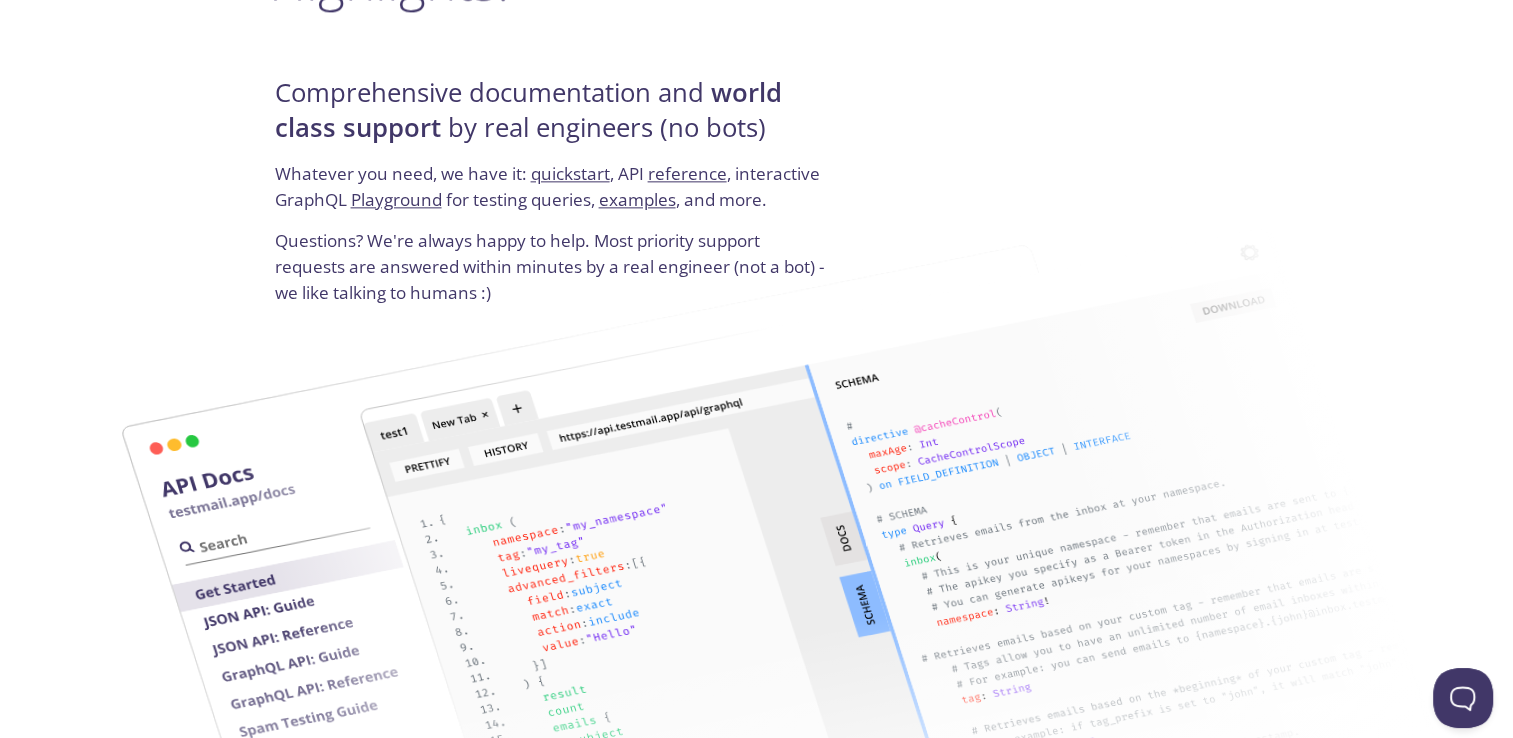 click on "Playground" at bounding box center (396, 199) 